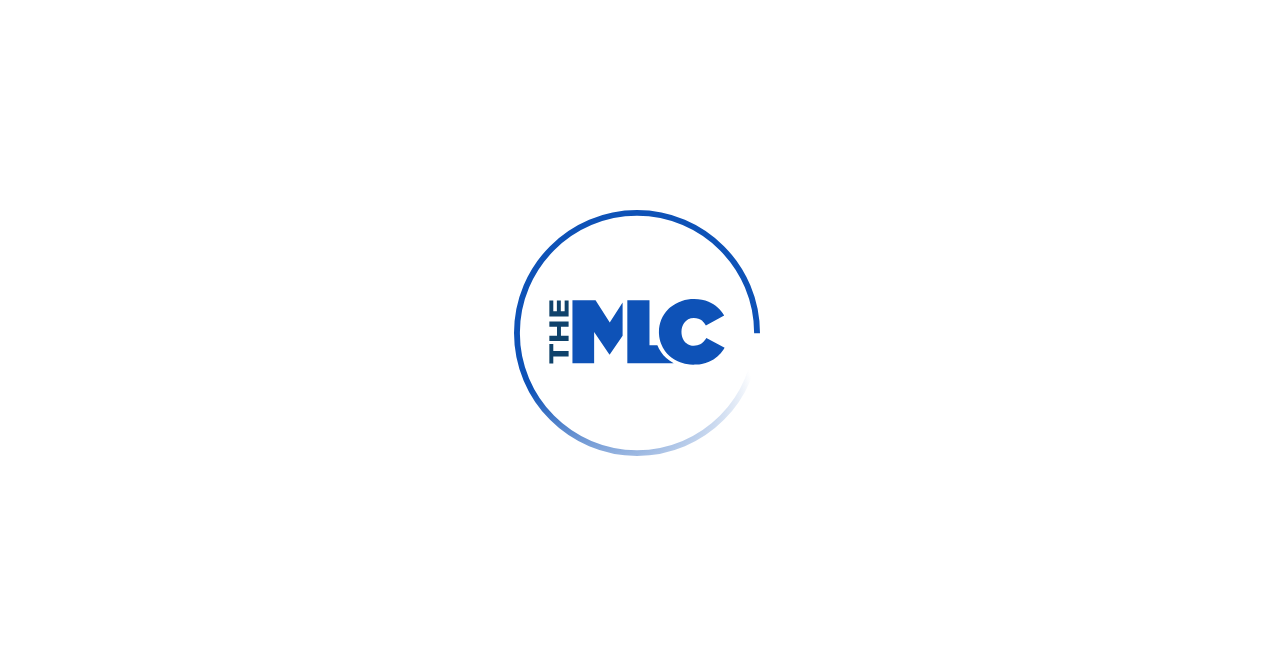scroll, scrollTop: 0, scrollLeft: 0, axis: both 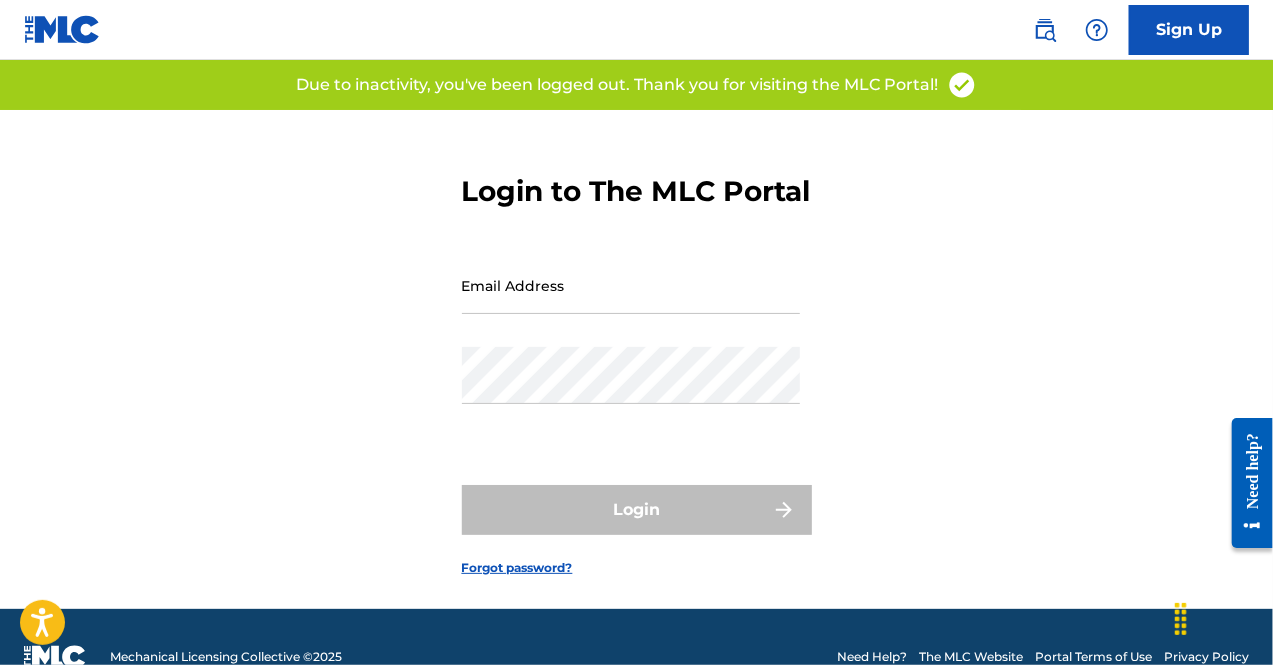 type on "[EMAIL]" 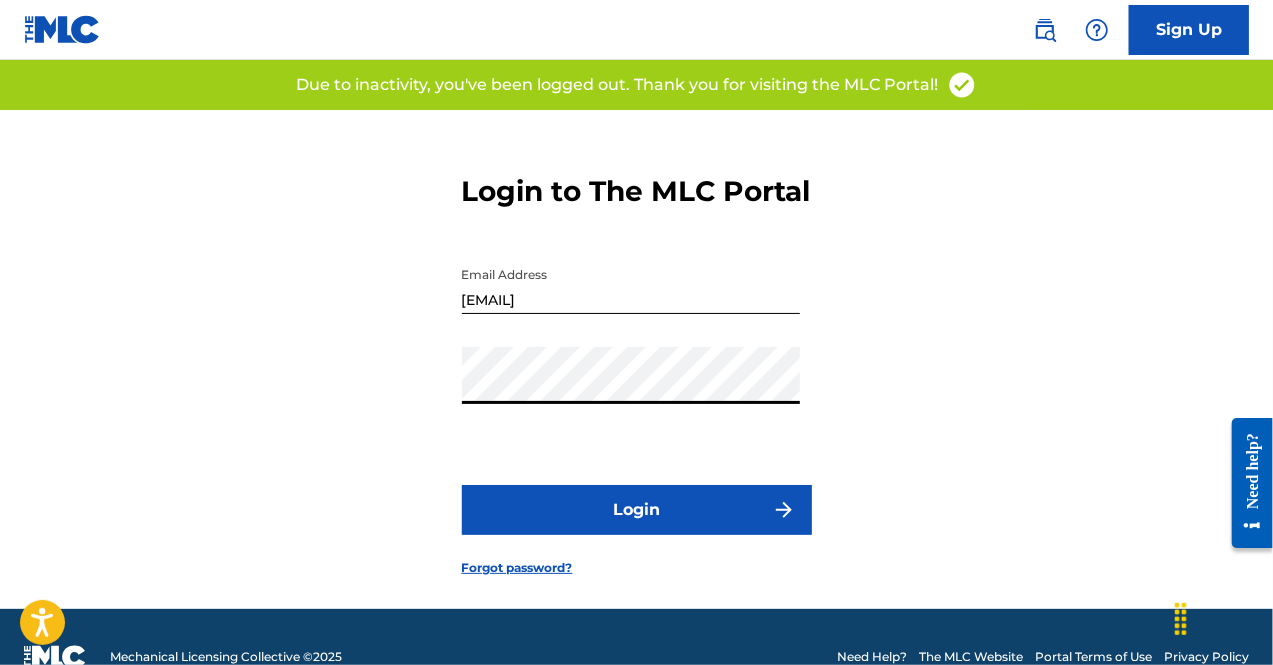 click on "Login" at bounding box center (637, 510) 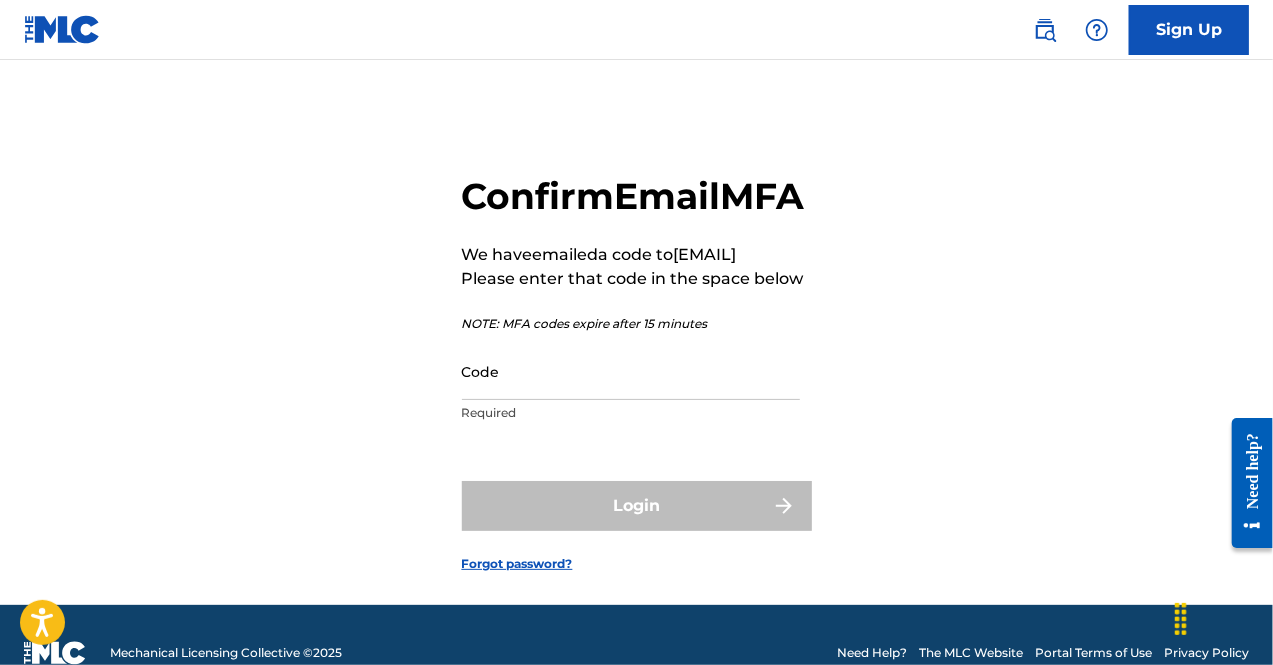 click on "Code" at bounding box center (631, 371) 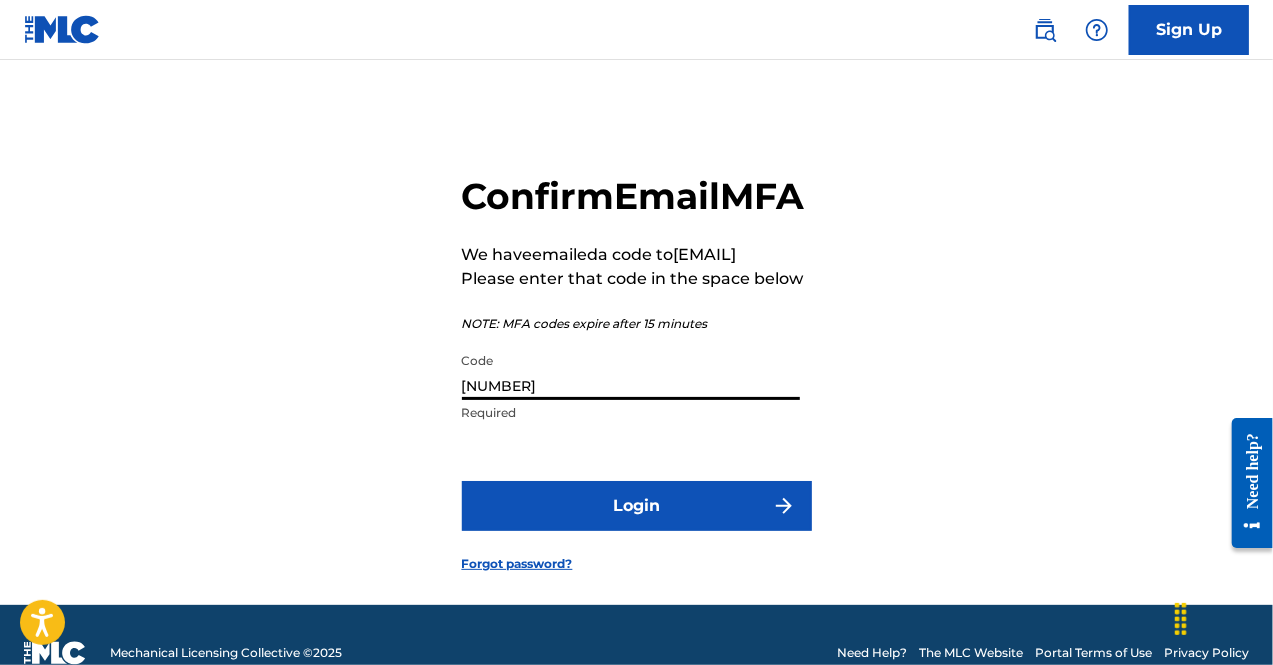 type on "[NUMBER]" 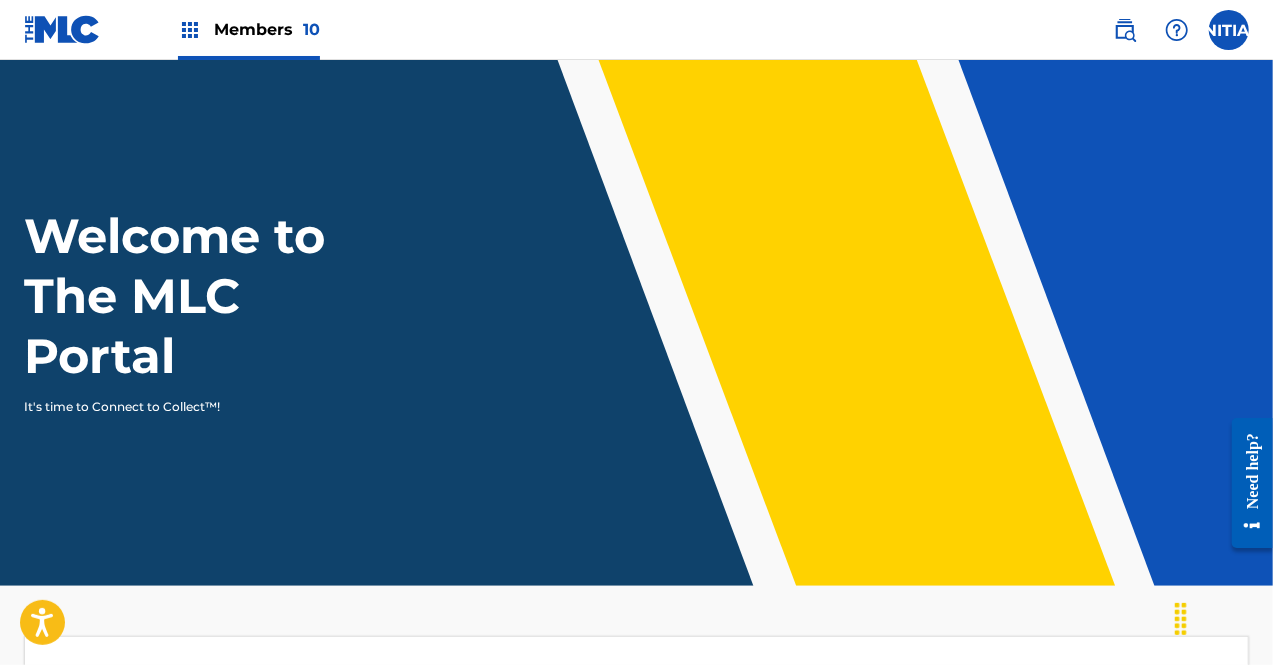 click on "Members    10" at bounding box center [267, 29] 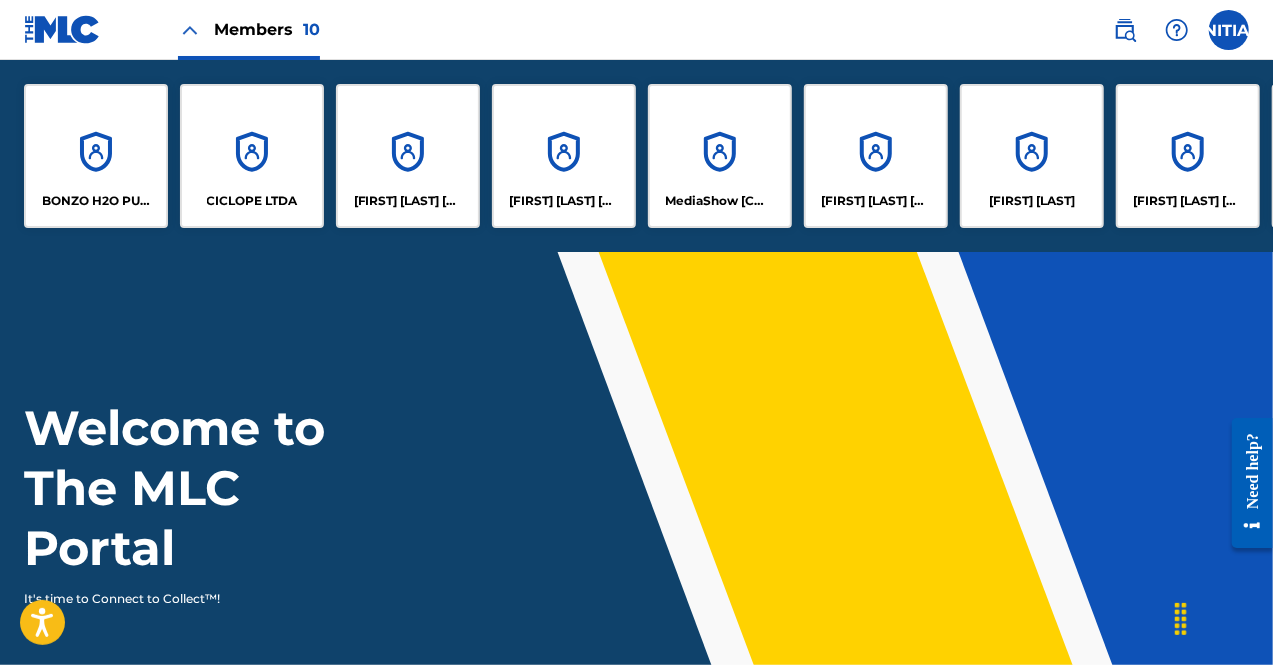 click on "BONZO H2O PUBLISHING" at bounding box center (96, 156) 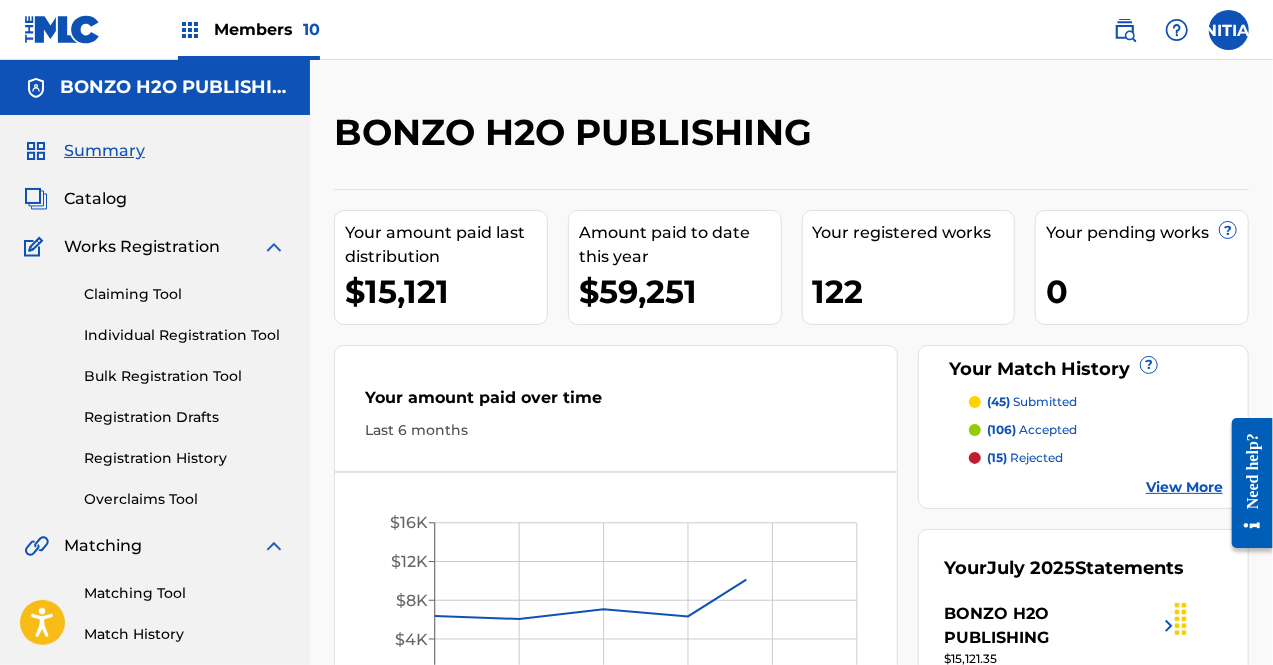 click on "Matching Tool" at bounding box center (185, 593) 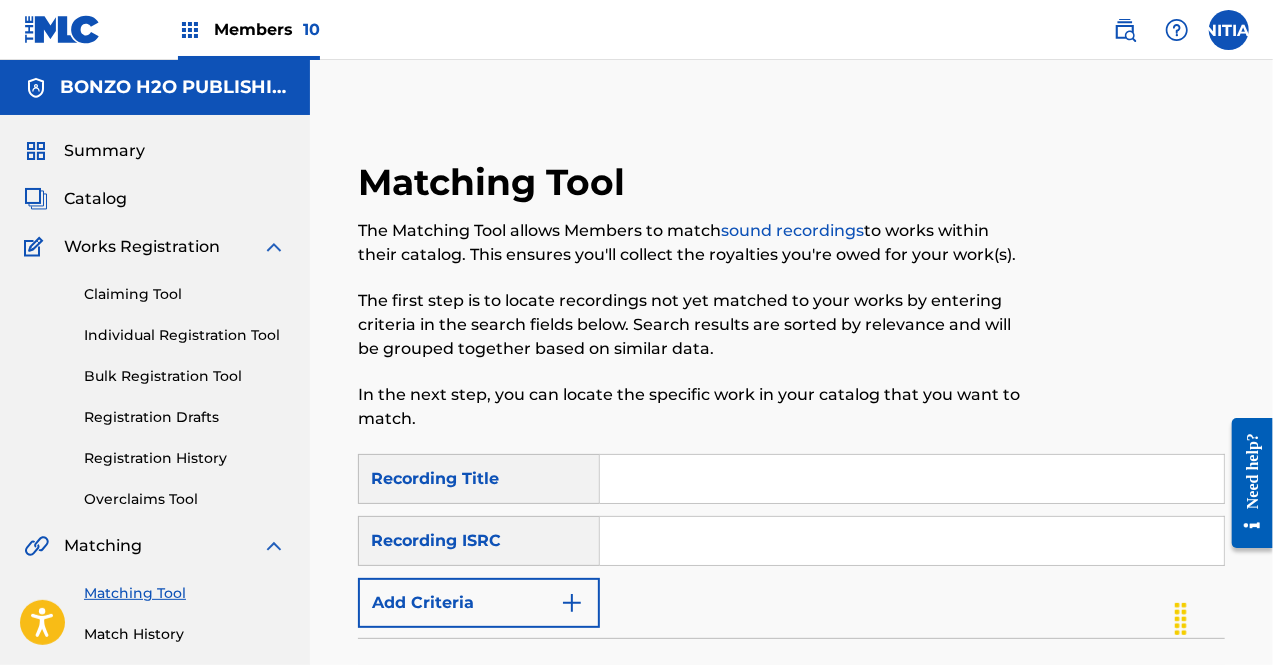 click at bounding box center (912, 479) 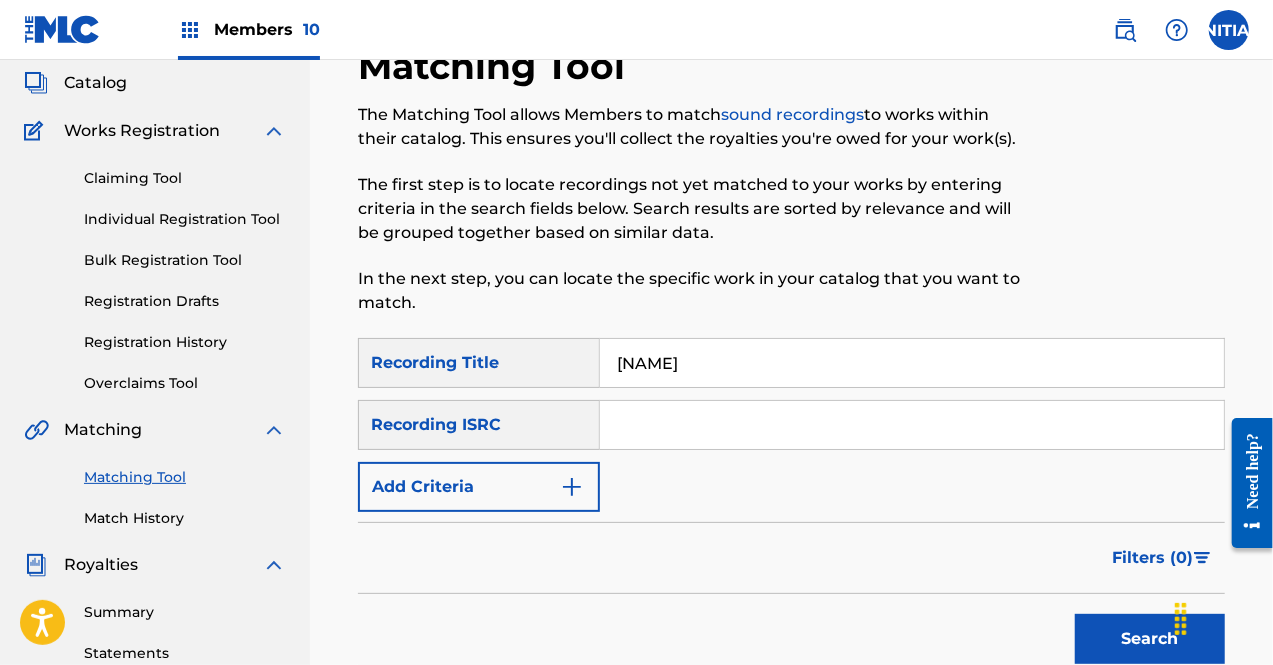 scroll, scrollTop: 138, scrollLeft: 0, axis: vertical 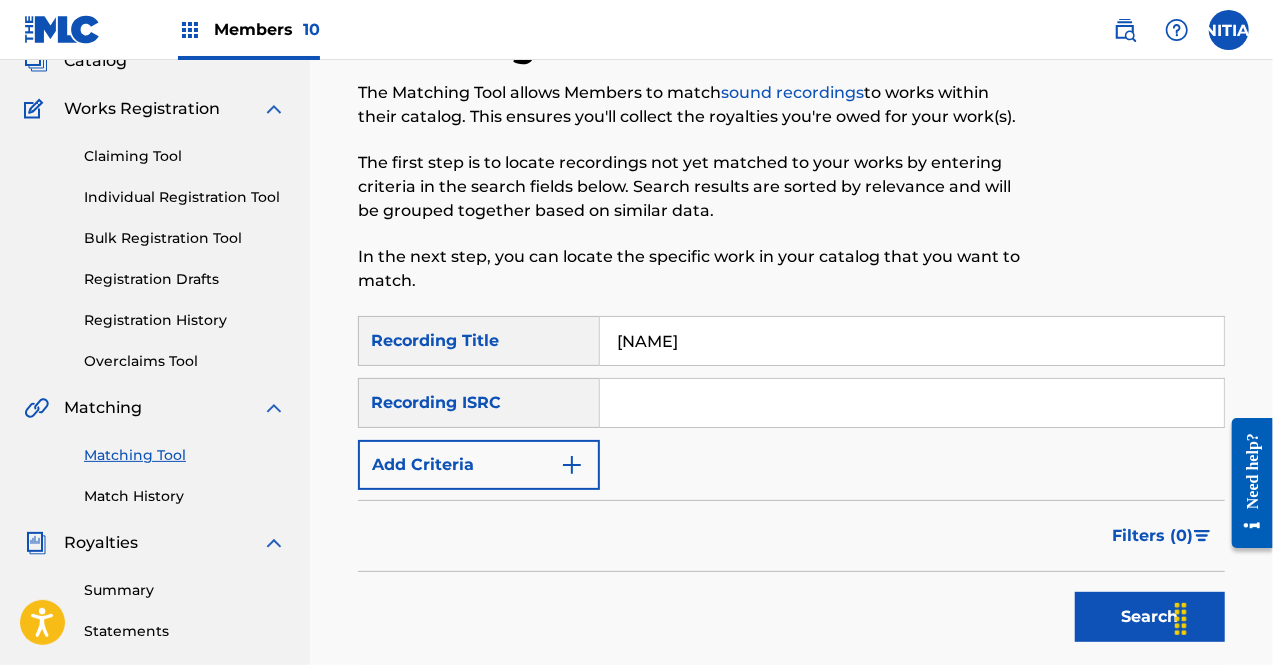 type on "[NAME]" 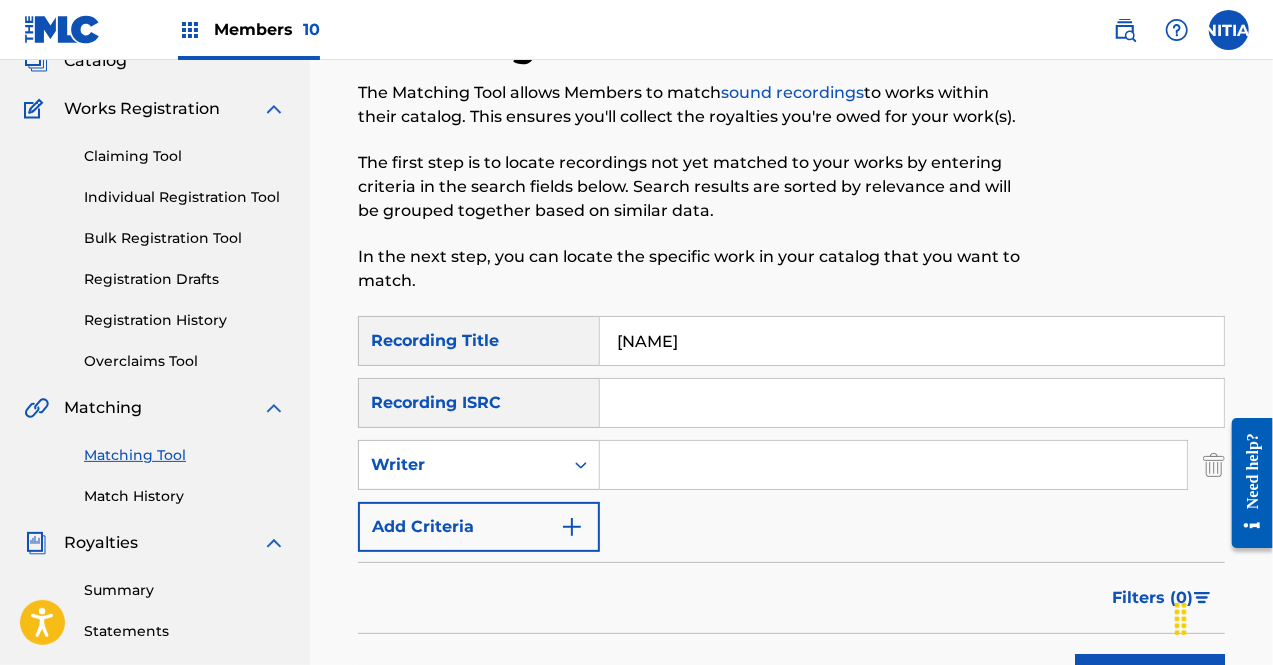 click at bounding box center (893, 465) 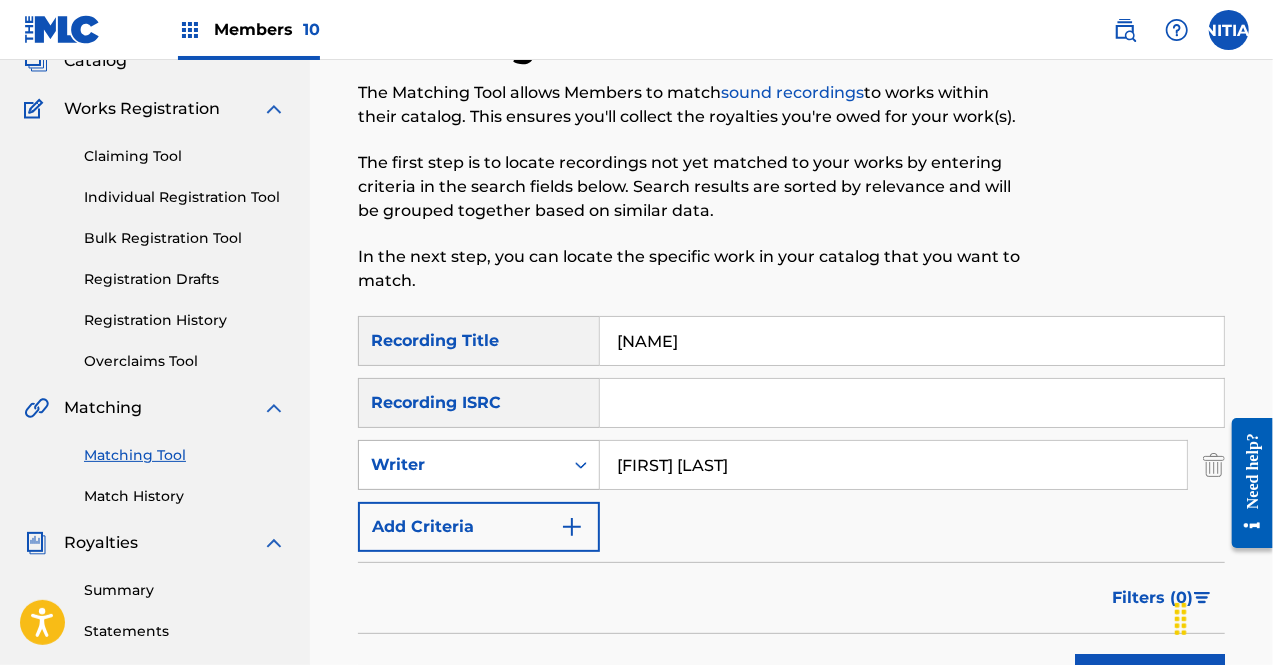 type on "[FIRST] [LAST]" 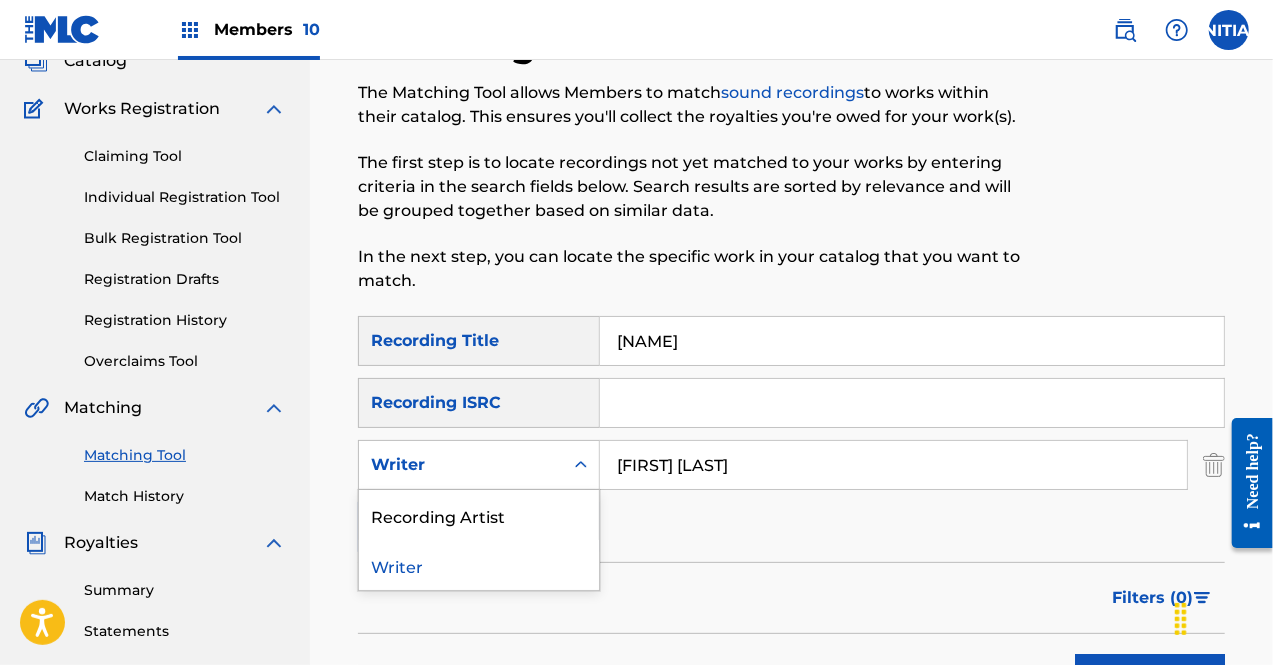 click at bounding box center (581, 465) 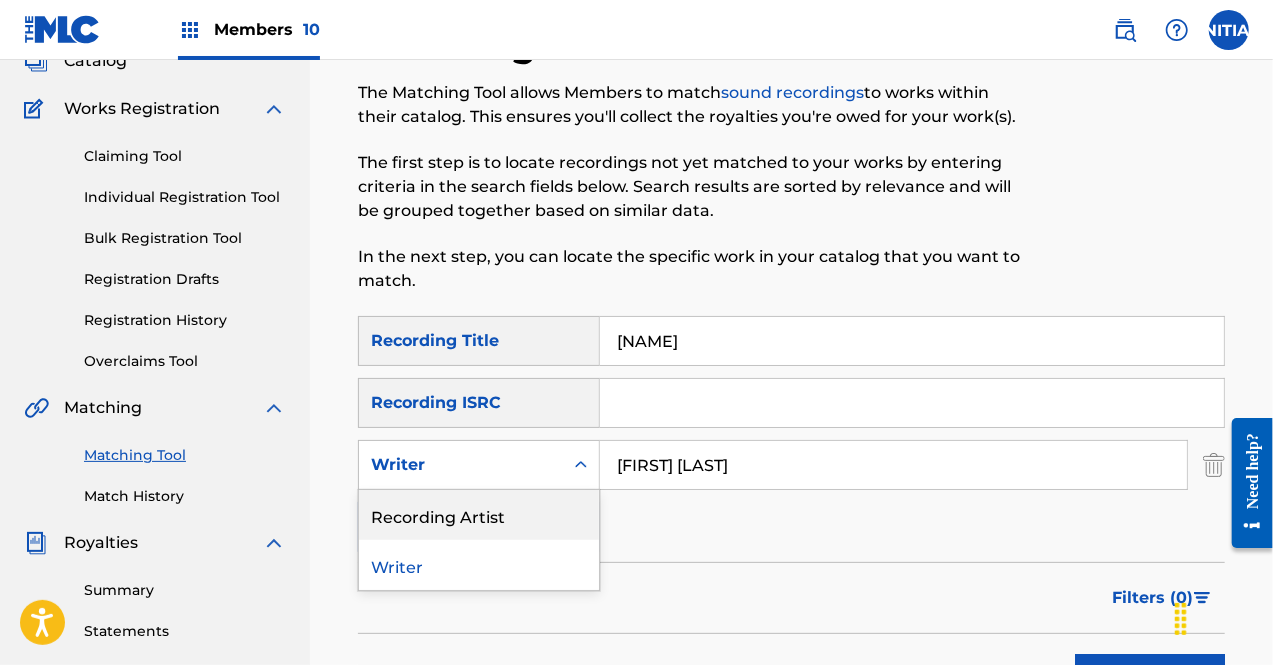 click on "Recording Artist" at bounding box center (479, 515) 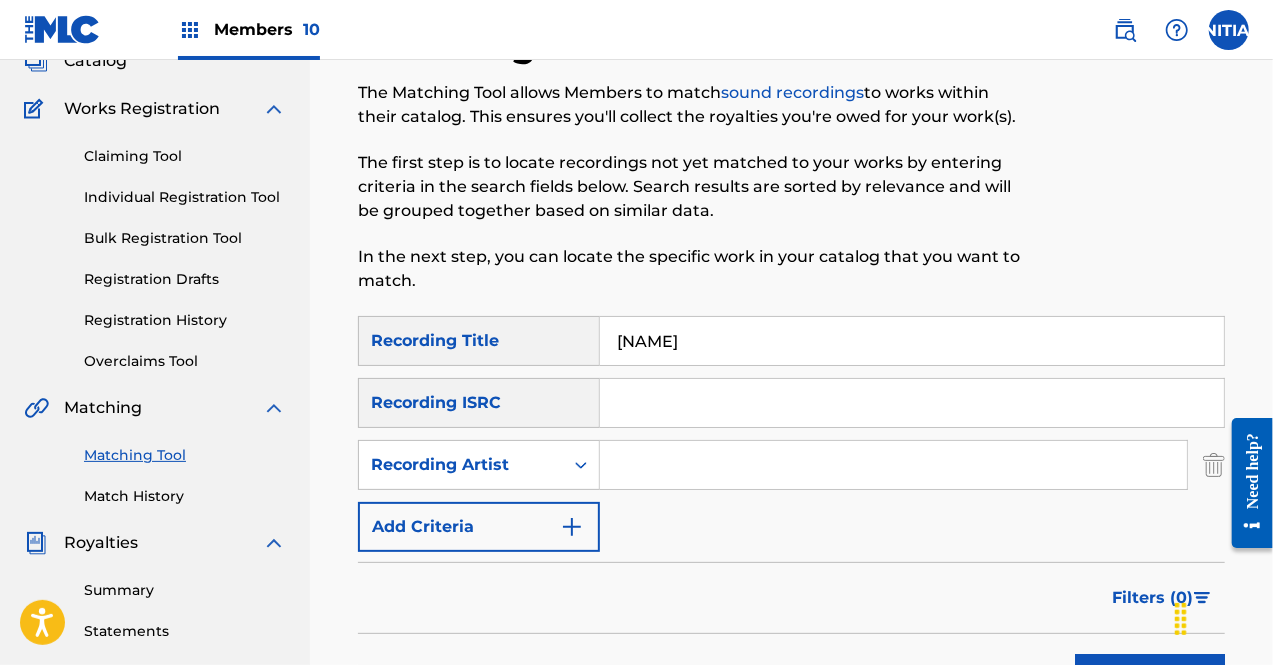 click at bounding box center (893, 465) 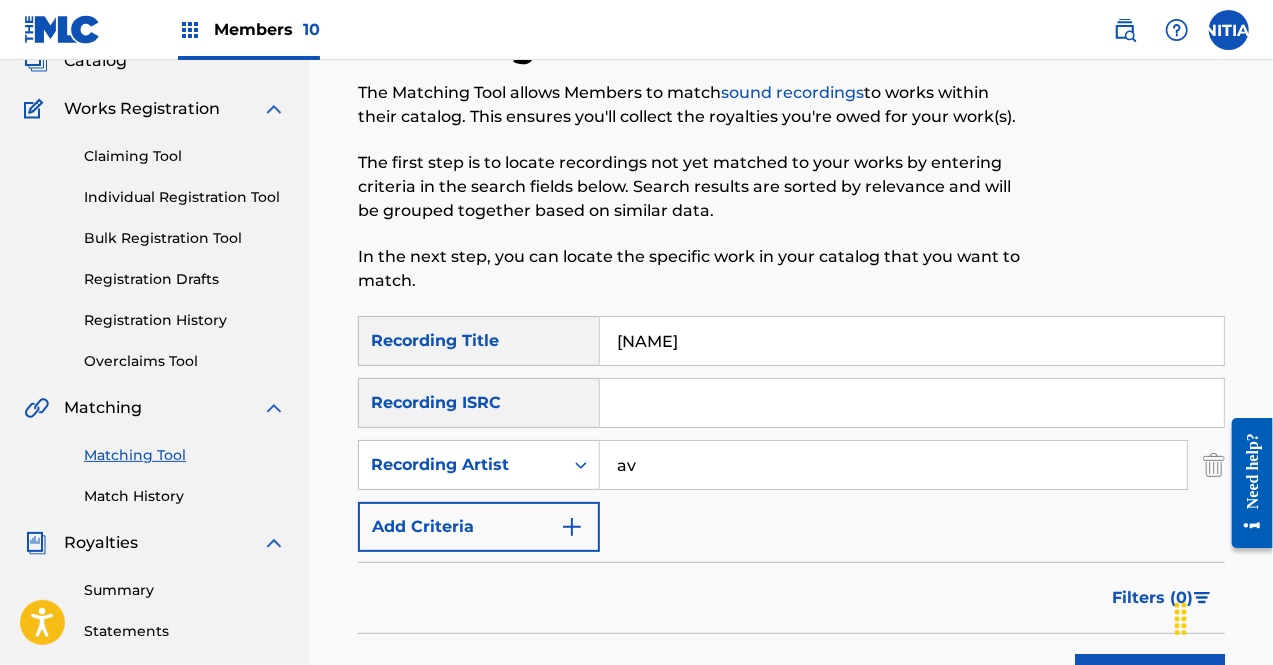 type on "a" 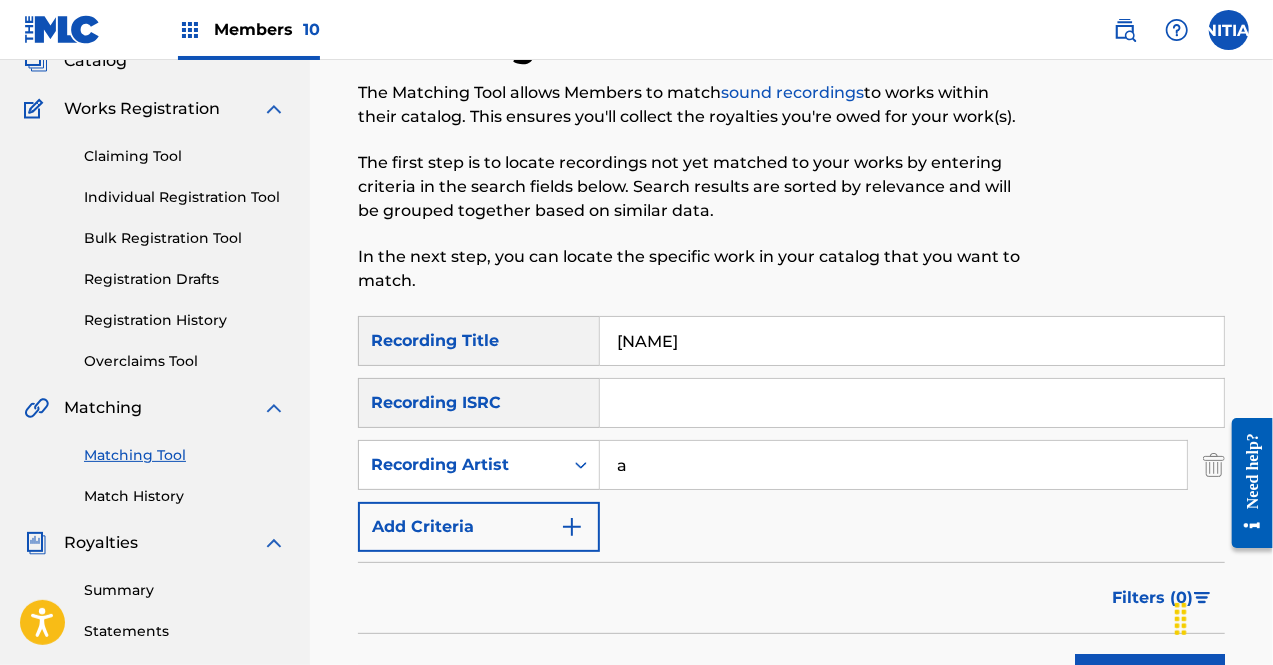 type 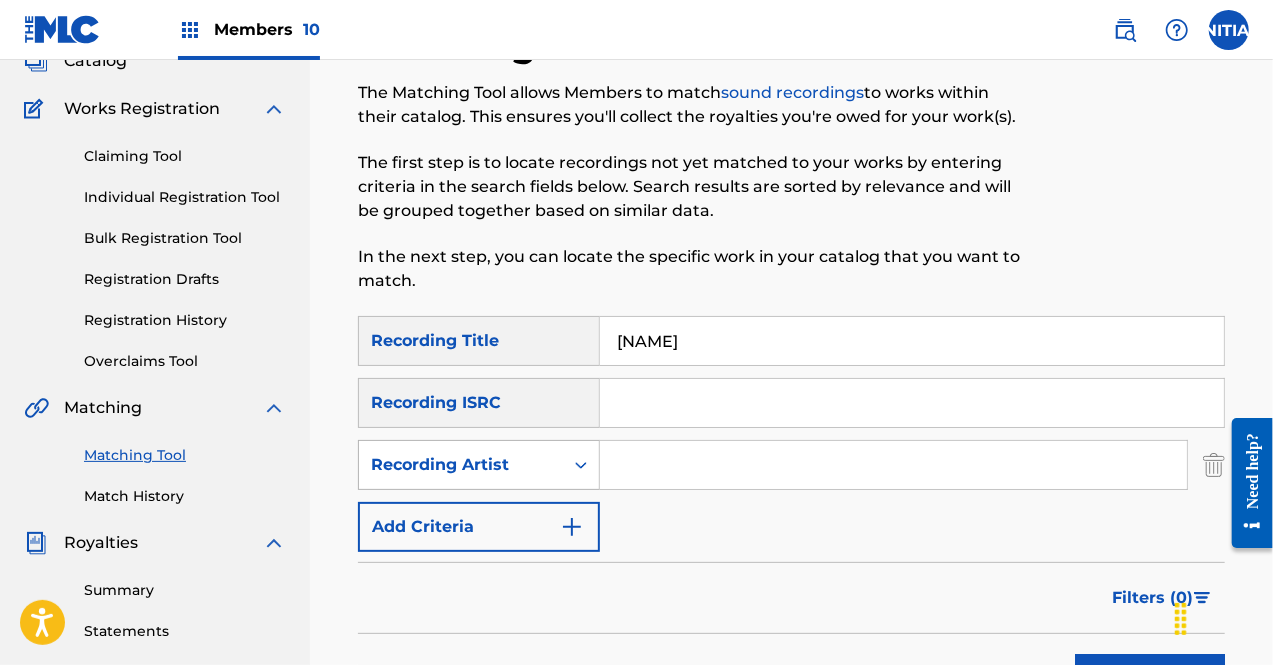click 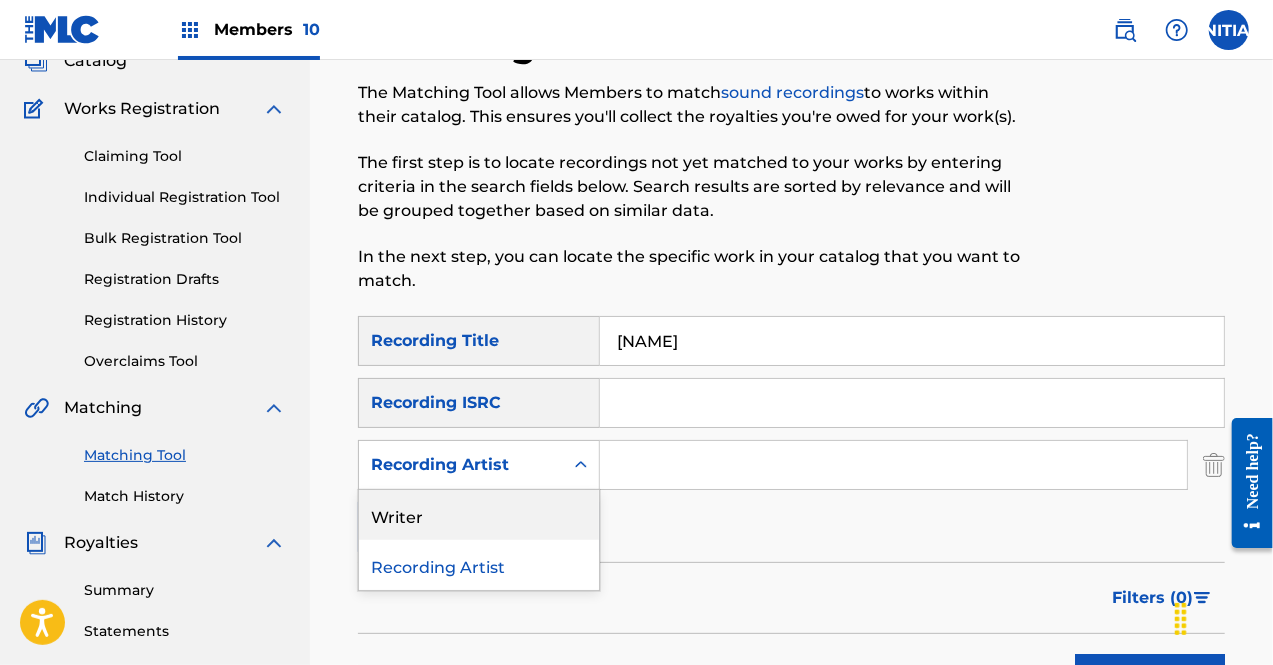 click on "Writer" at bounding box center (479, 515) 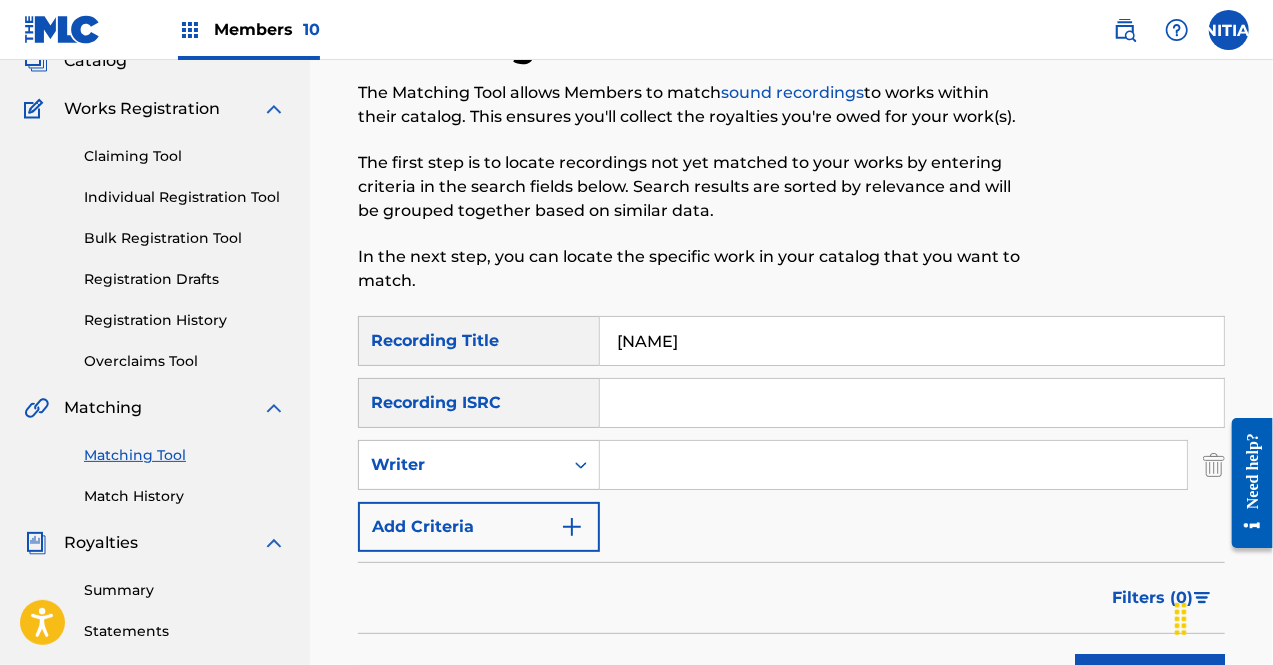 click at bounding box center (893, 465) 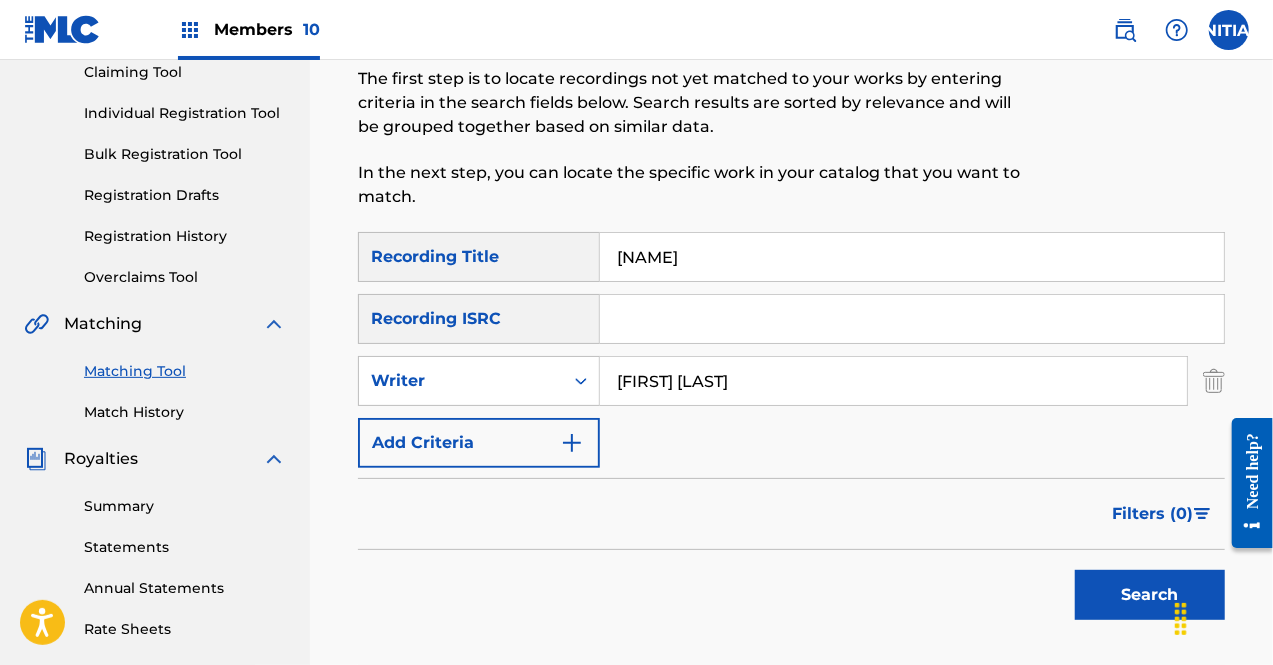 scroll, scrollTop: 229, scrollLeft: 0, axis: vertical 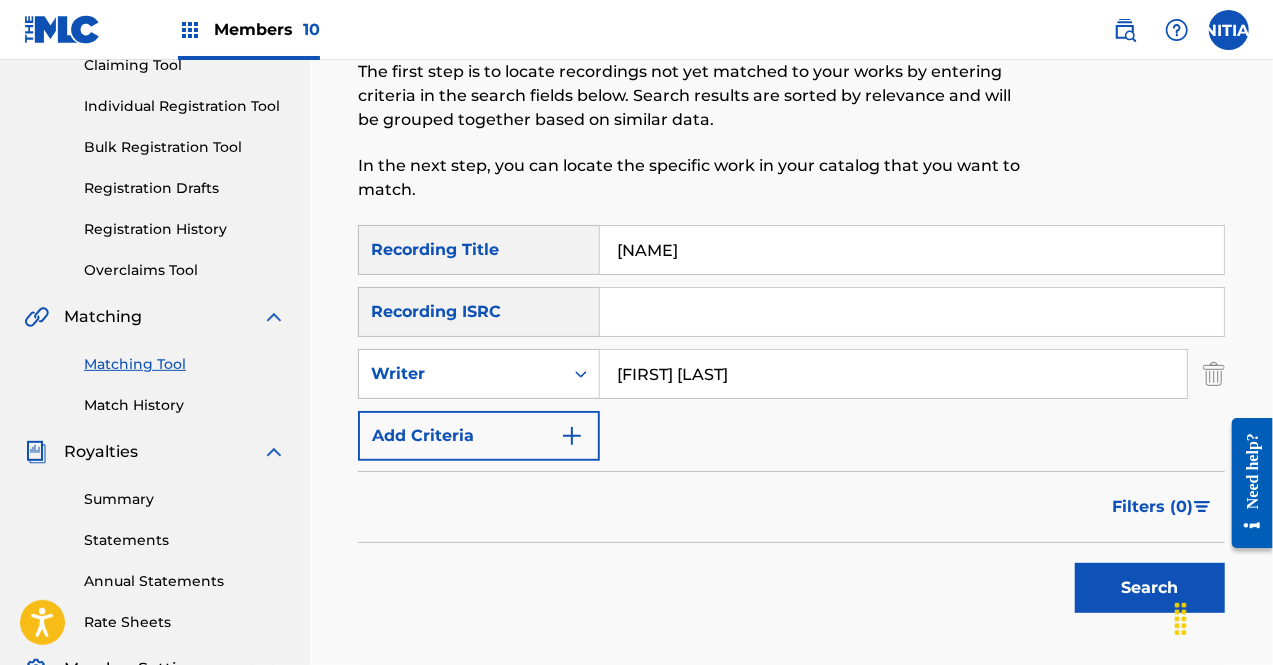 click on "[FIRST] [LAST]" at bounding box center (893, 374) 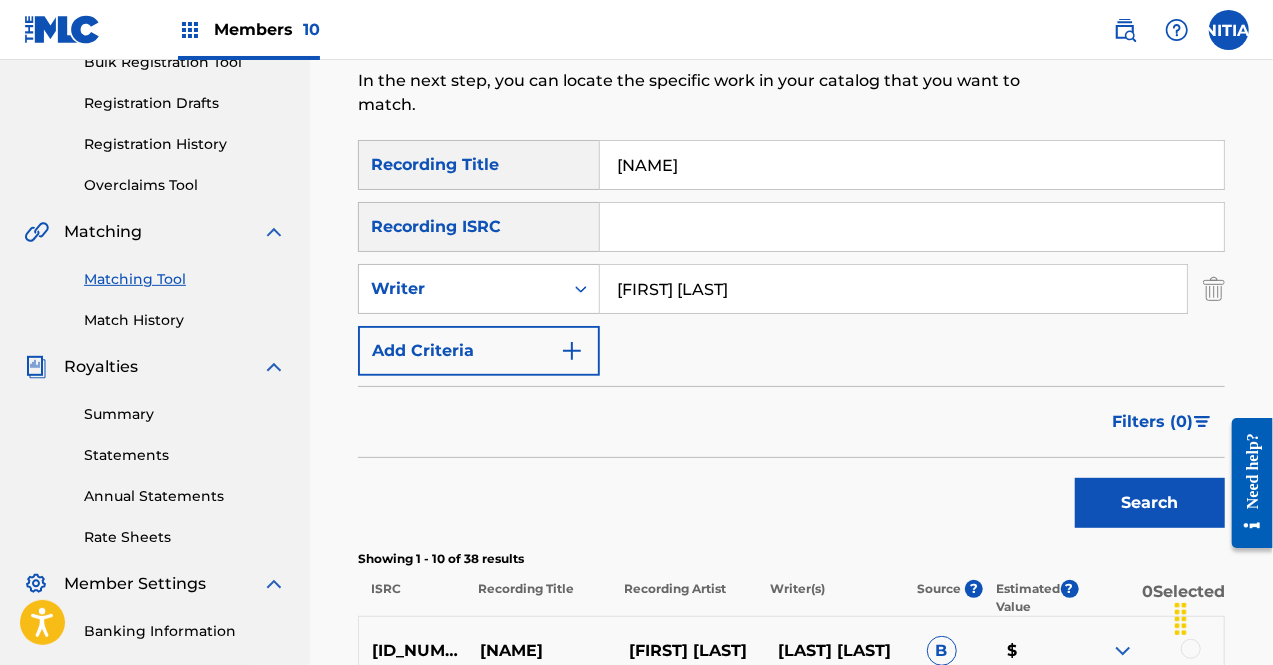 scroll, scrollTop: 284, scrollLeft: 0, axis: vertical 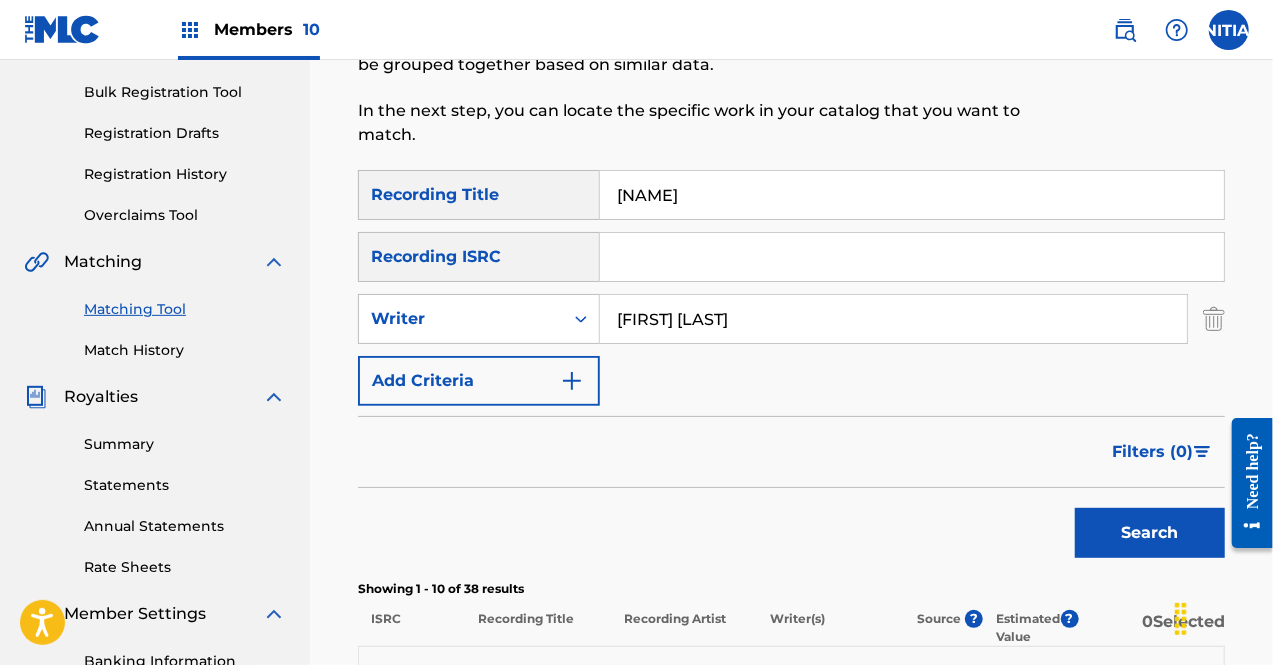 drag, startPoint x: 778, startPoint y: 309, endPoint x: 560, endPoint y: 350, distance: 221.822 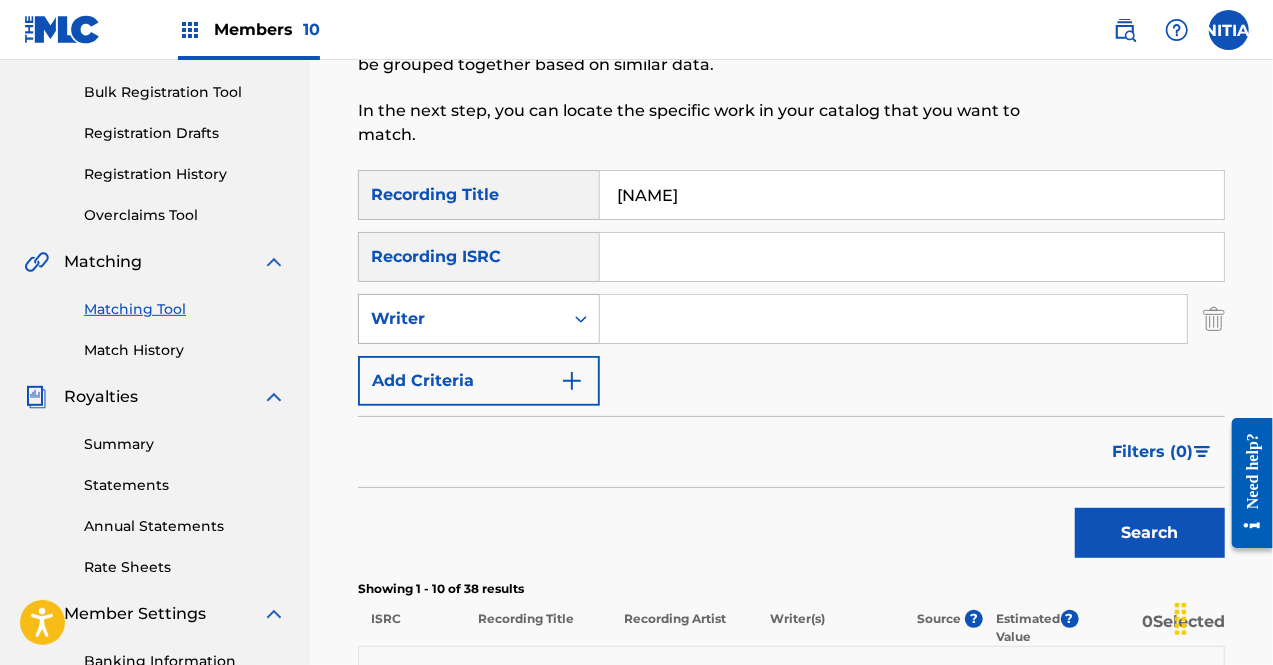 type 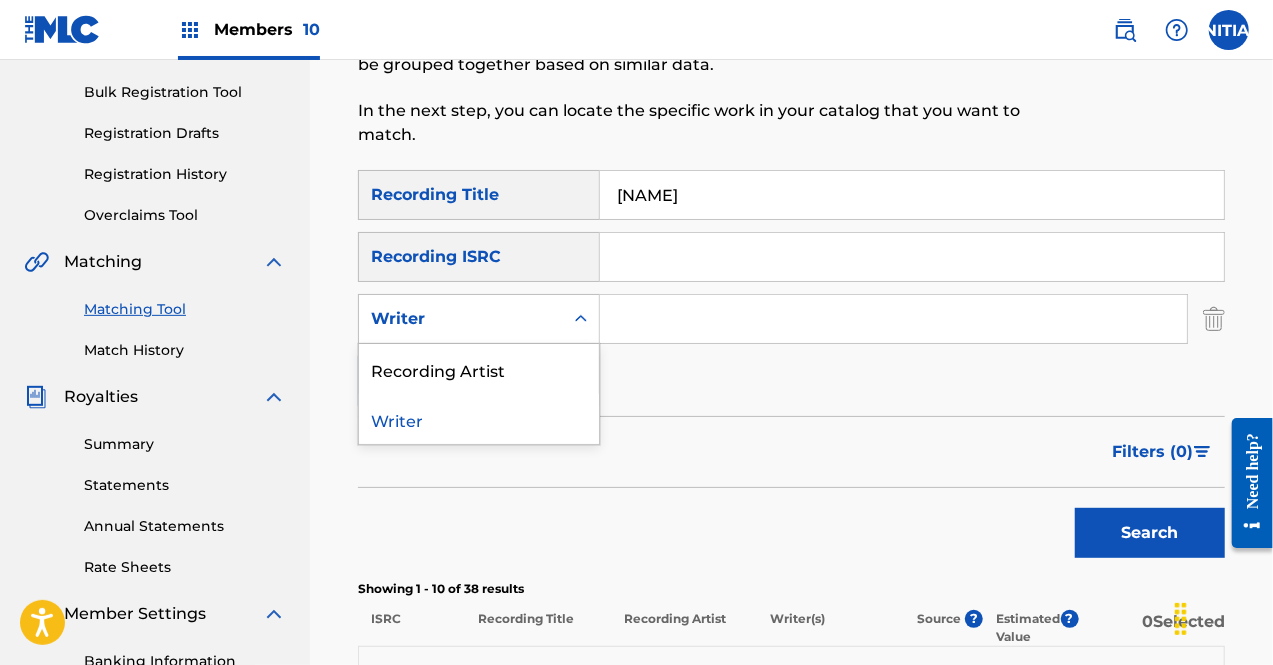 click 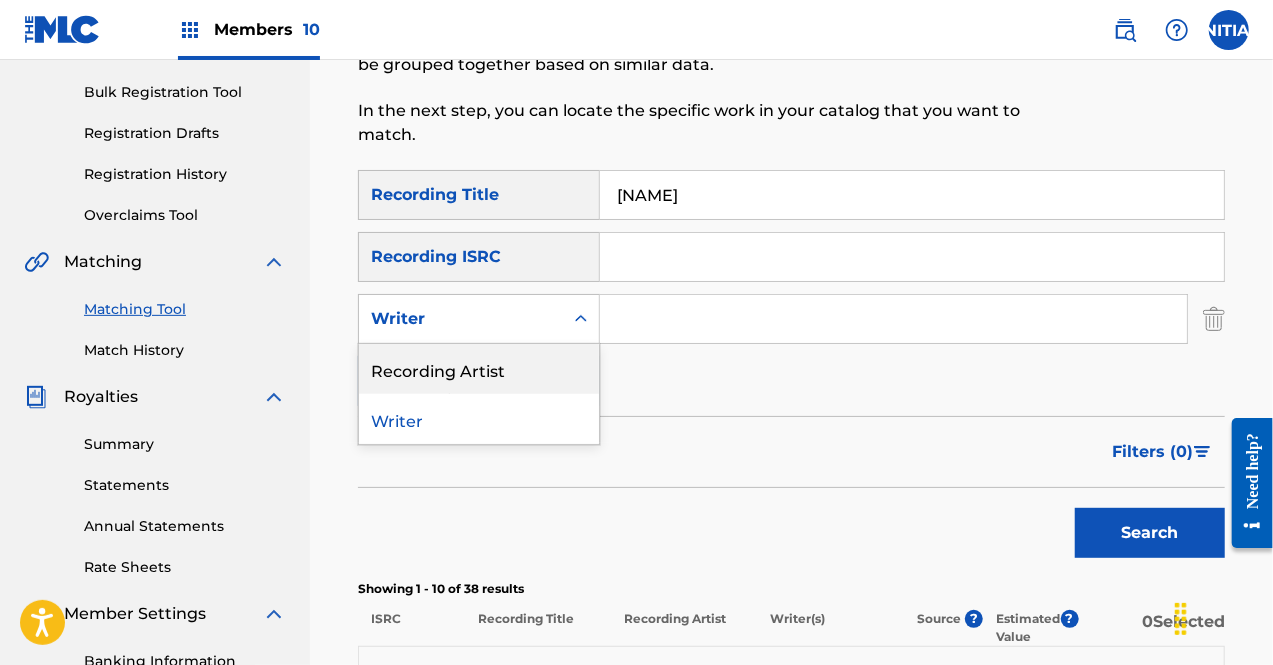 click on "Recording Artist" at bounding box center [479, 369] 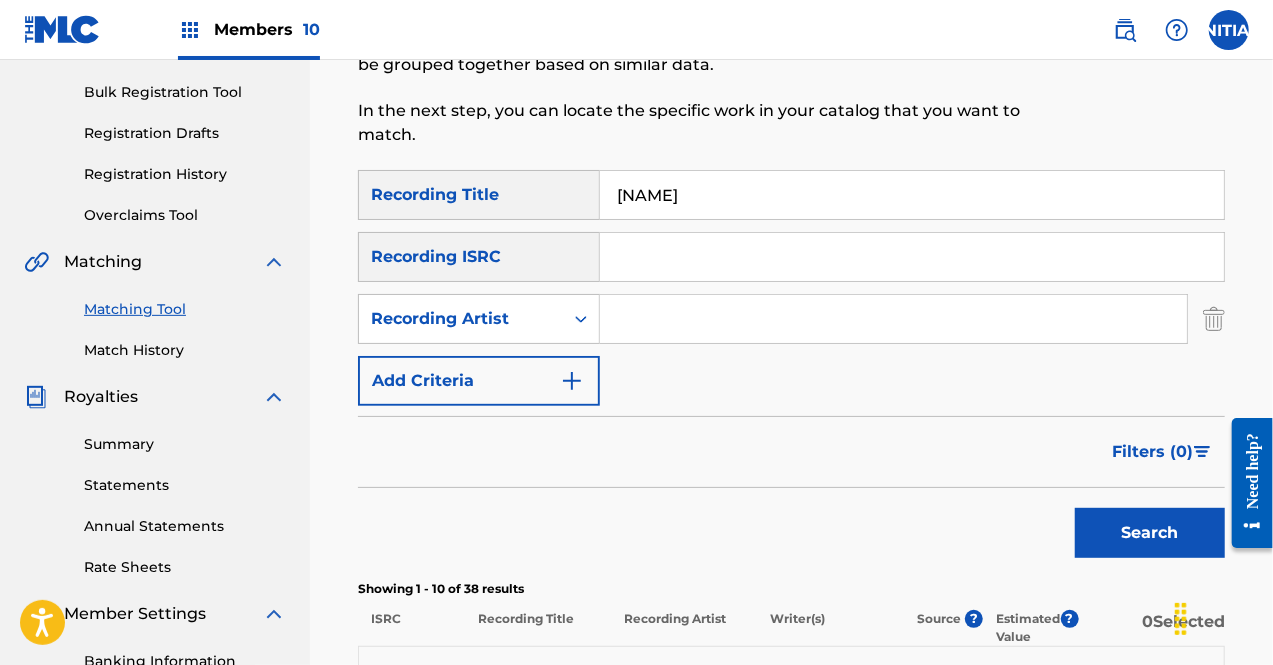click at bounding box center [893, 319] 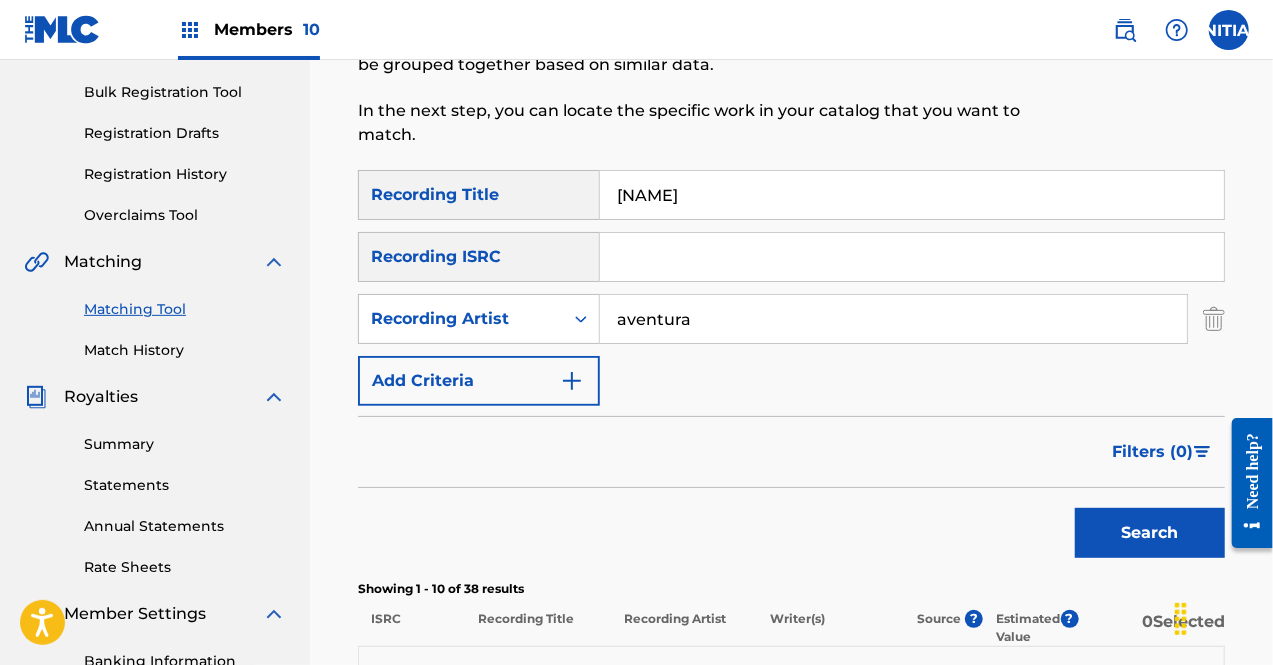type on "aventura" 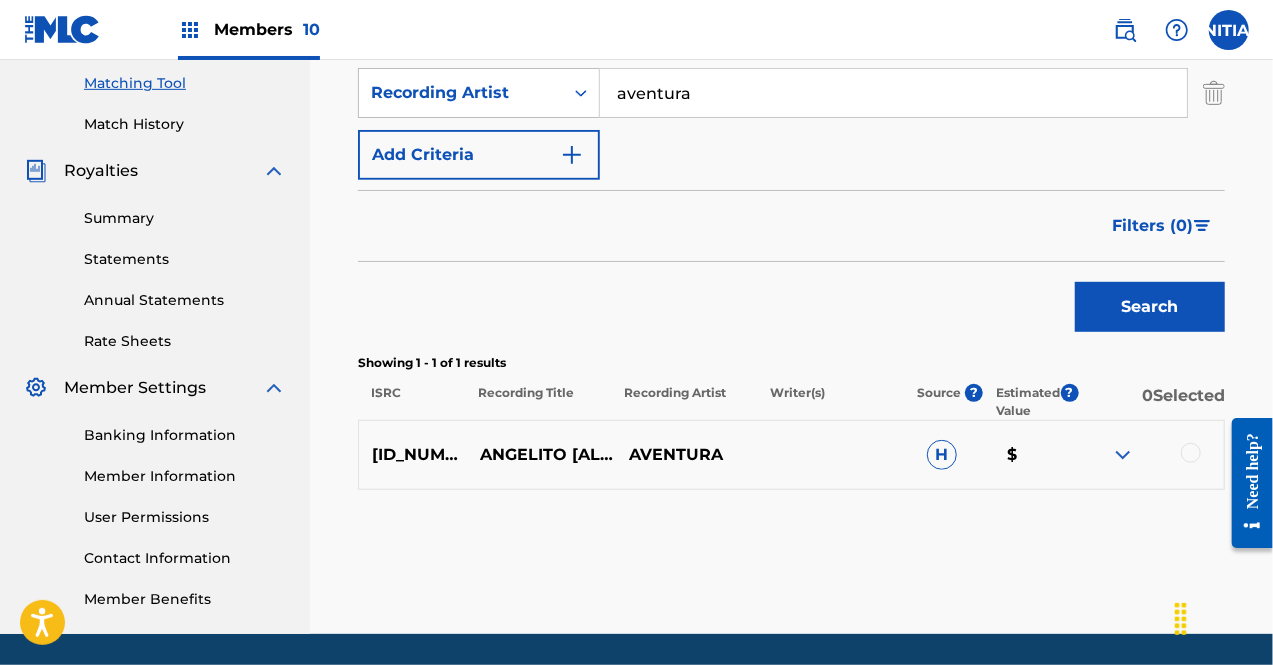 scroll, scrollTop: 512, scrollLeft: 0, axis: vertical 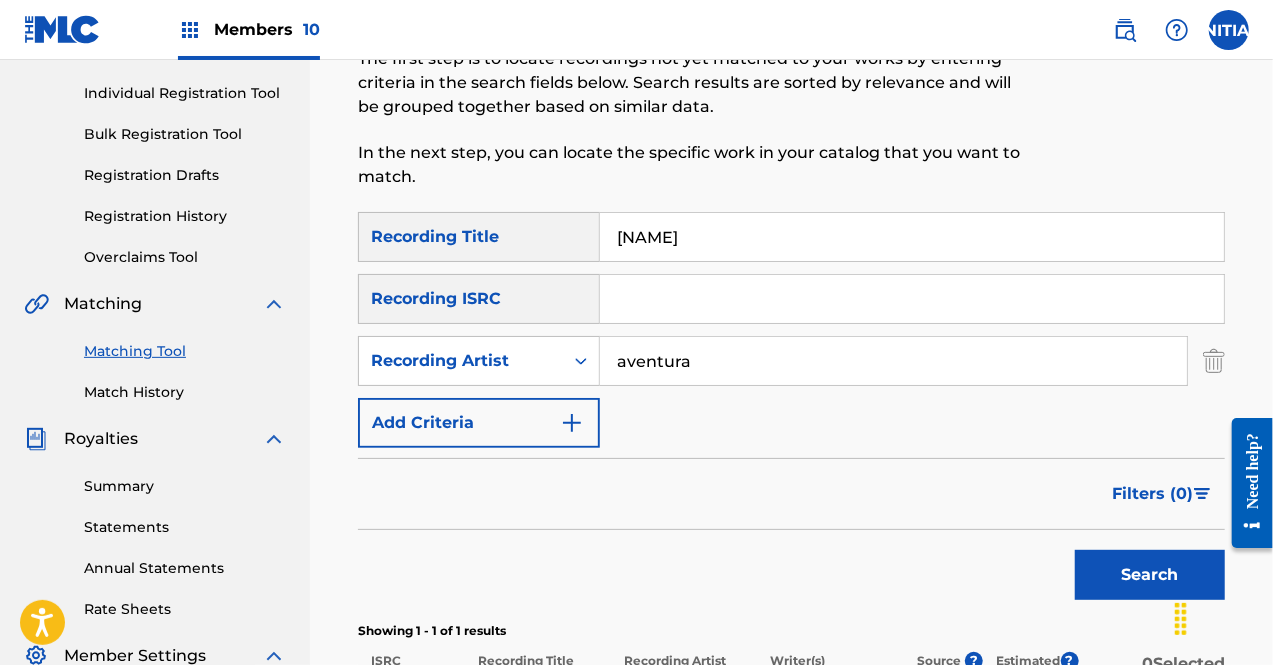 drag, startPoint x: 699, startPoint y: 241, endPoint x: 539, endPoint y: 252, distance: 160.37769 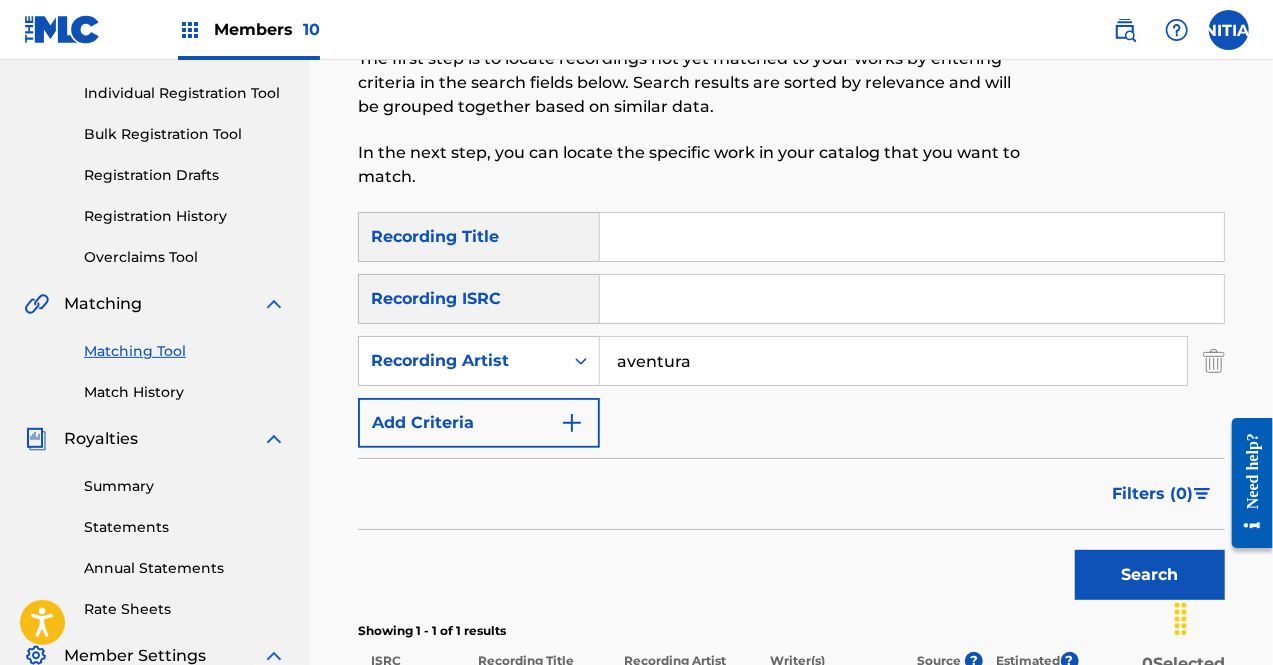 type 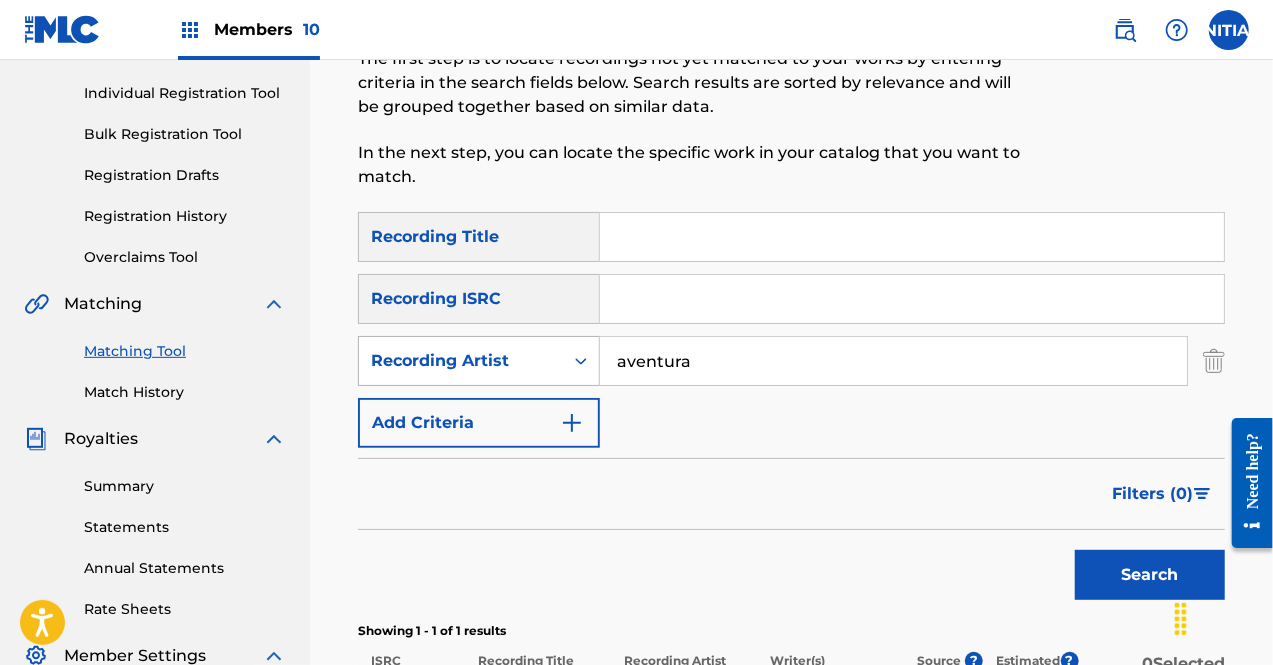 drag, startPoint x: 701, startPoint y: 361, endPoint x: 592, endPoint y: 363, distance: 109.01835 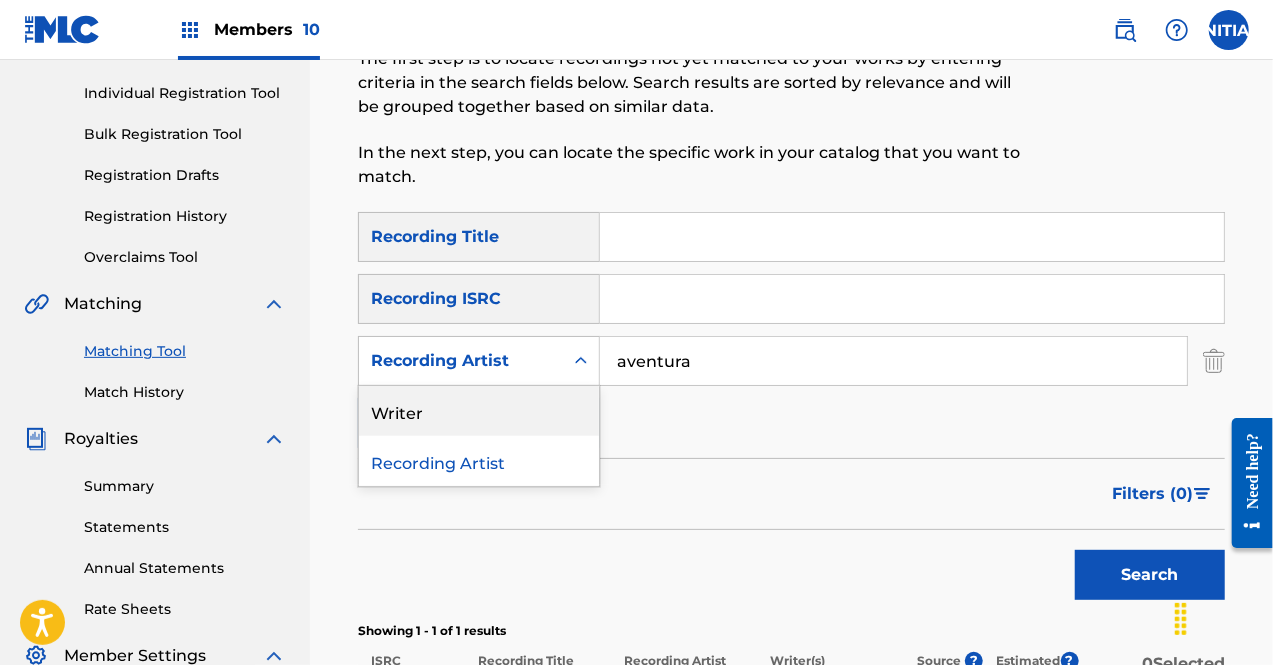 click on "Writer" at bounding box center [479, 411] 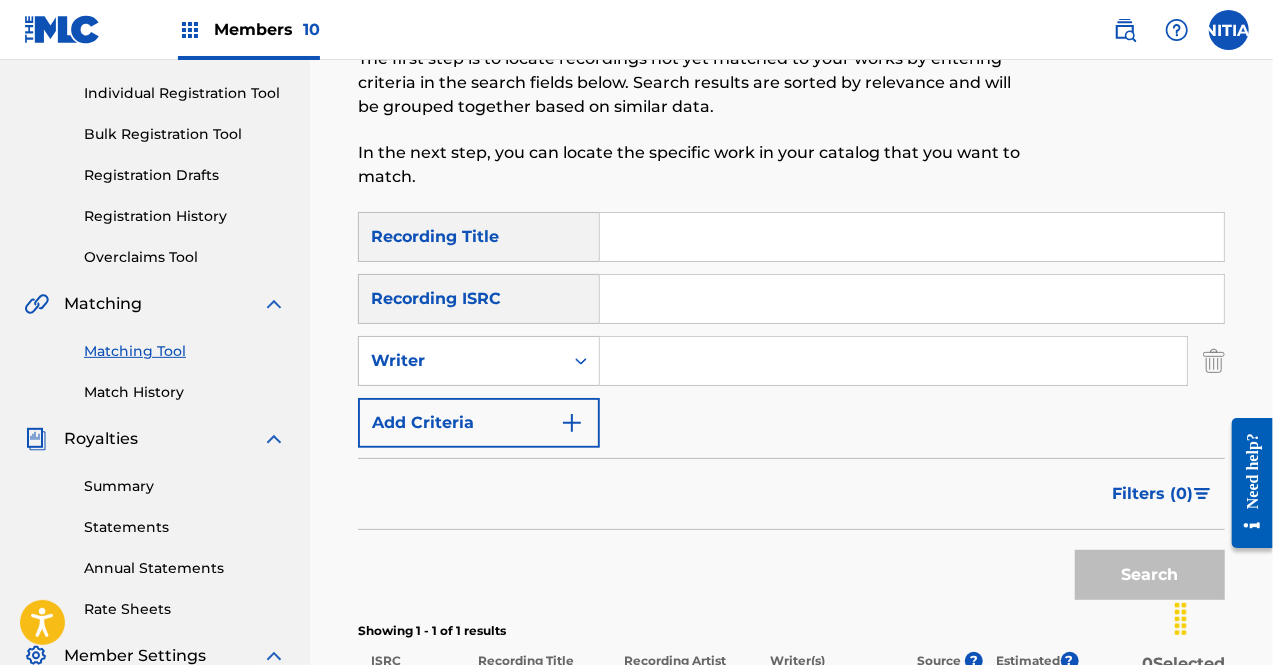 click at bounding box center [893, 361] 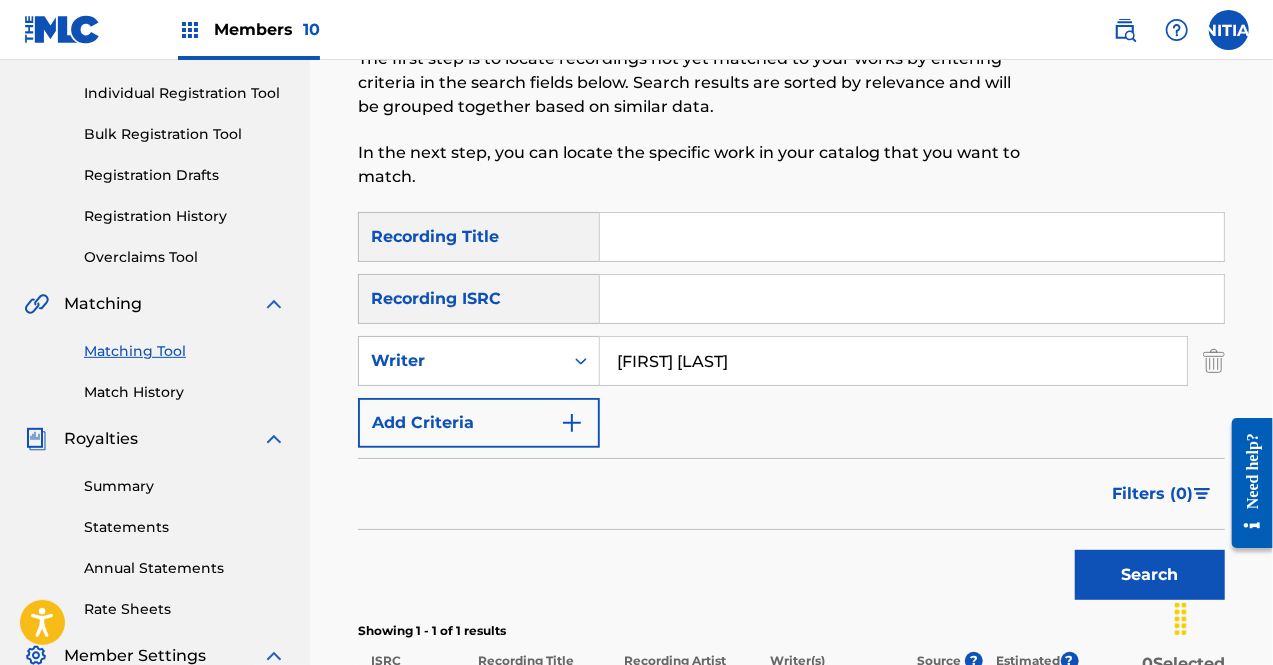 type on "[FIRST] [LAST]" 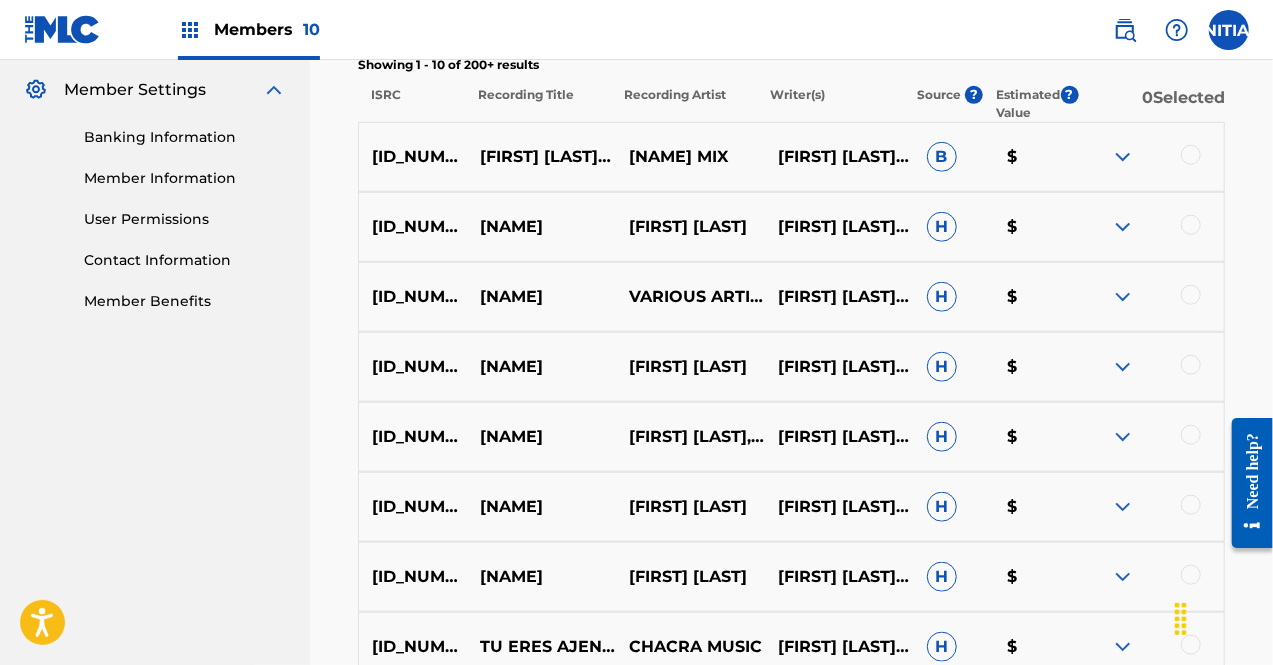 scroll, scrollTop: 800, scrollLeft: 0, axis: vertical 